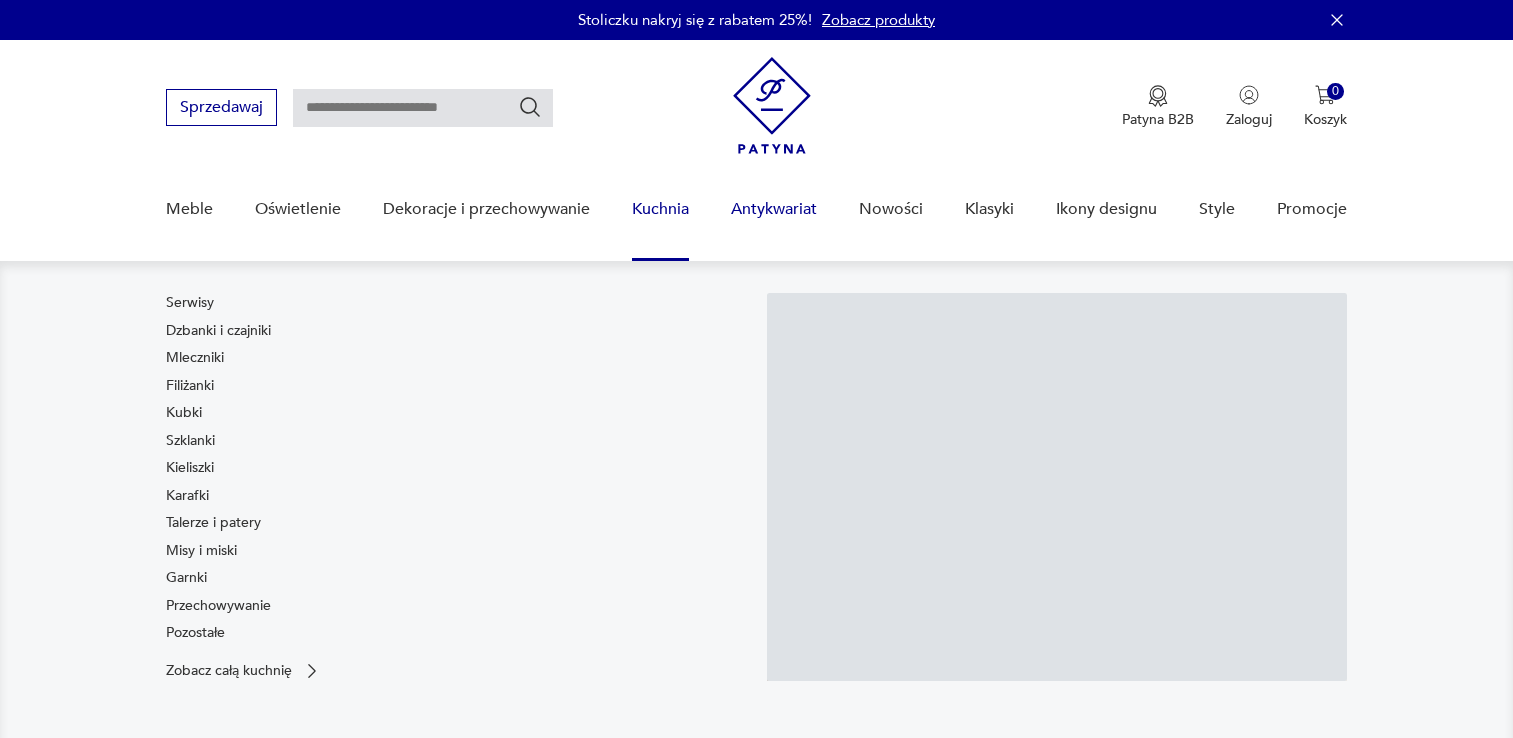 scroll, scrollTop: 0, scrollLeft: 0, axis: both 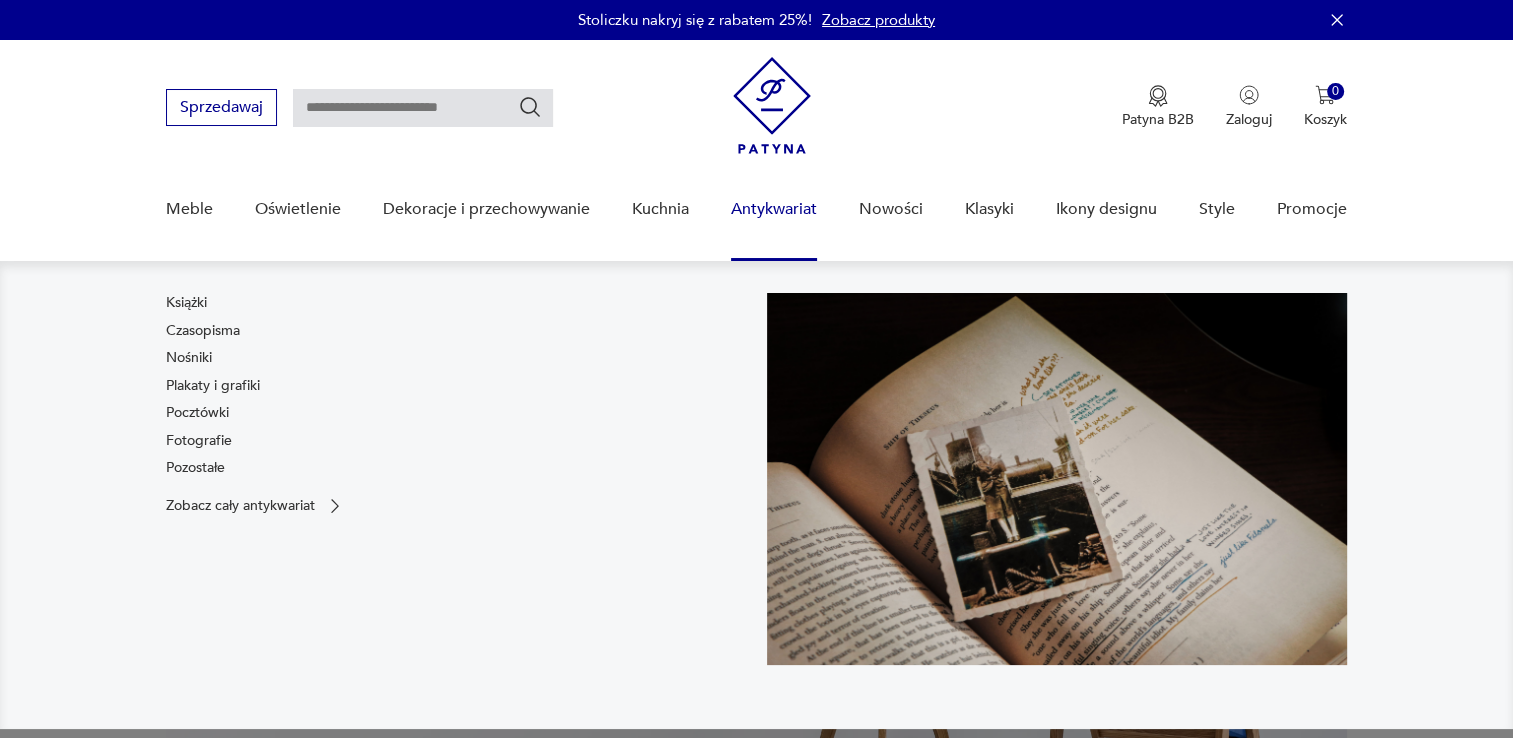 click on "Antykwariat" at bounding box center [774, 209] 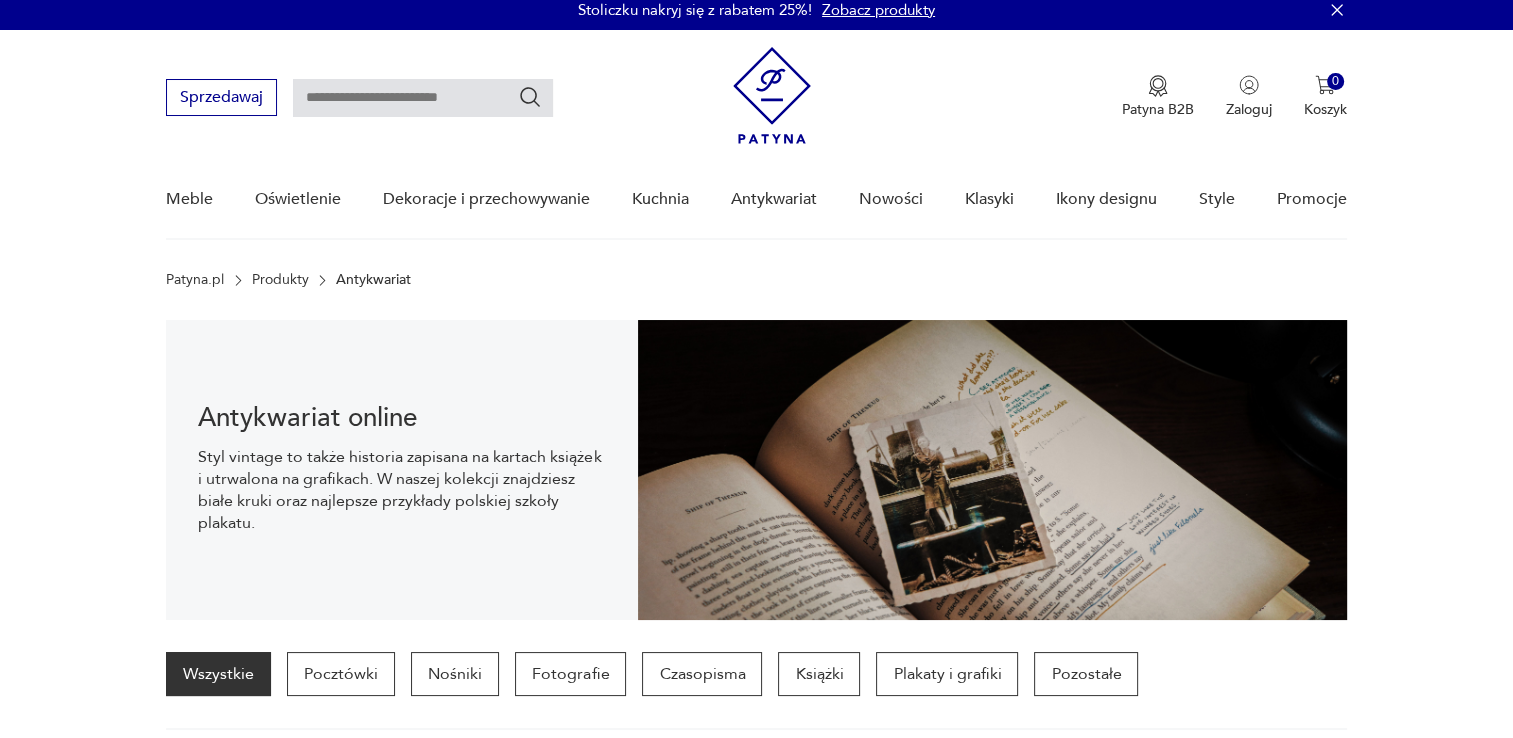 scroll, scrollTop: 0, scrollLeft: 0, axis: both 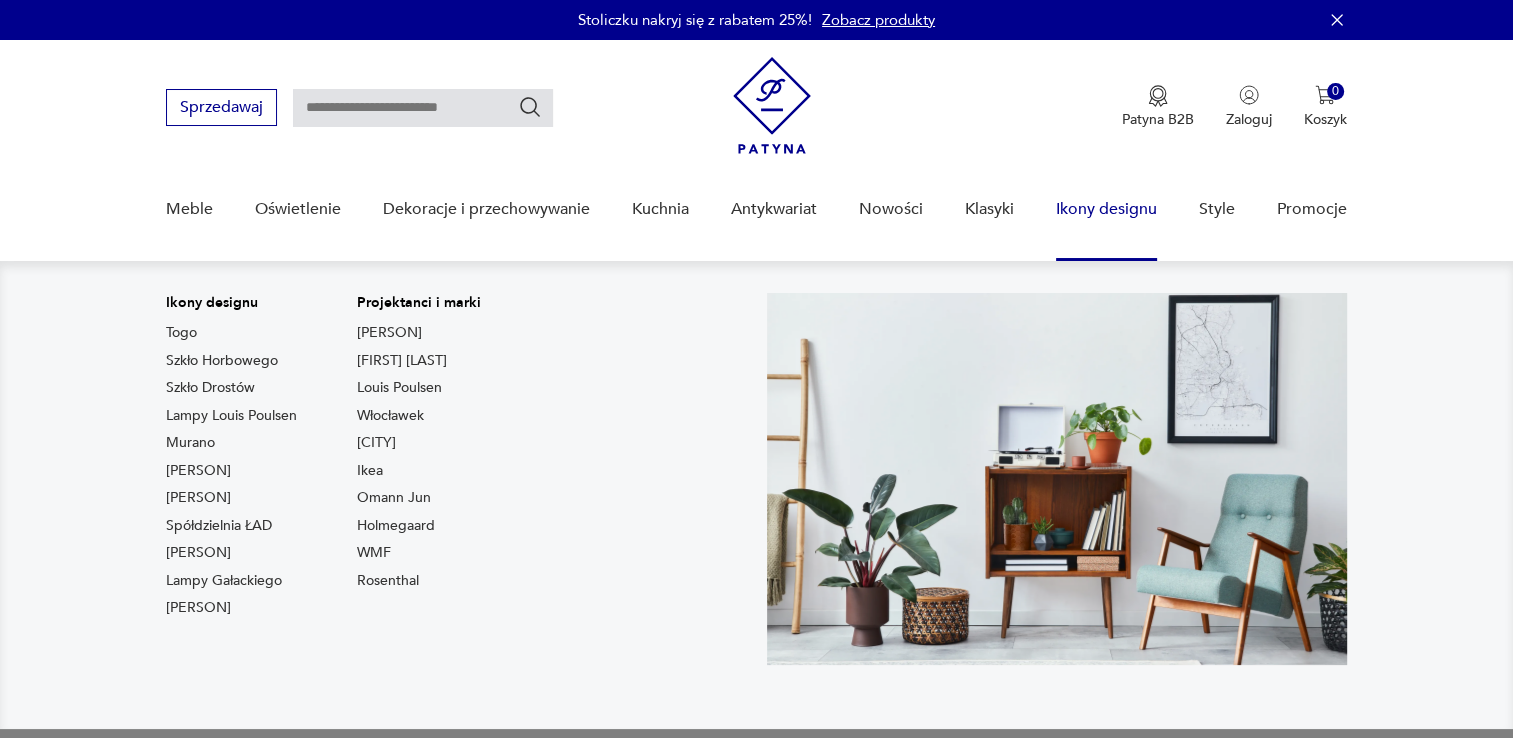 click on "Ikony designu" at bounding box center [1106, 209] 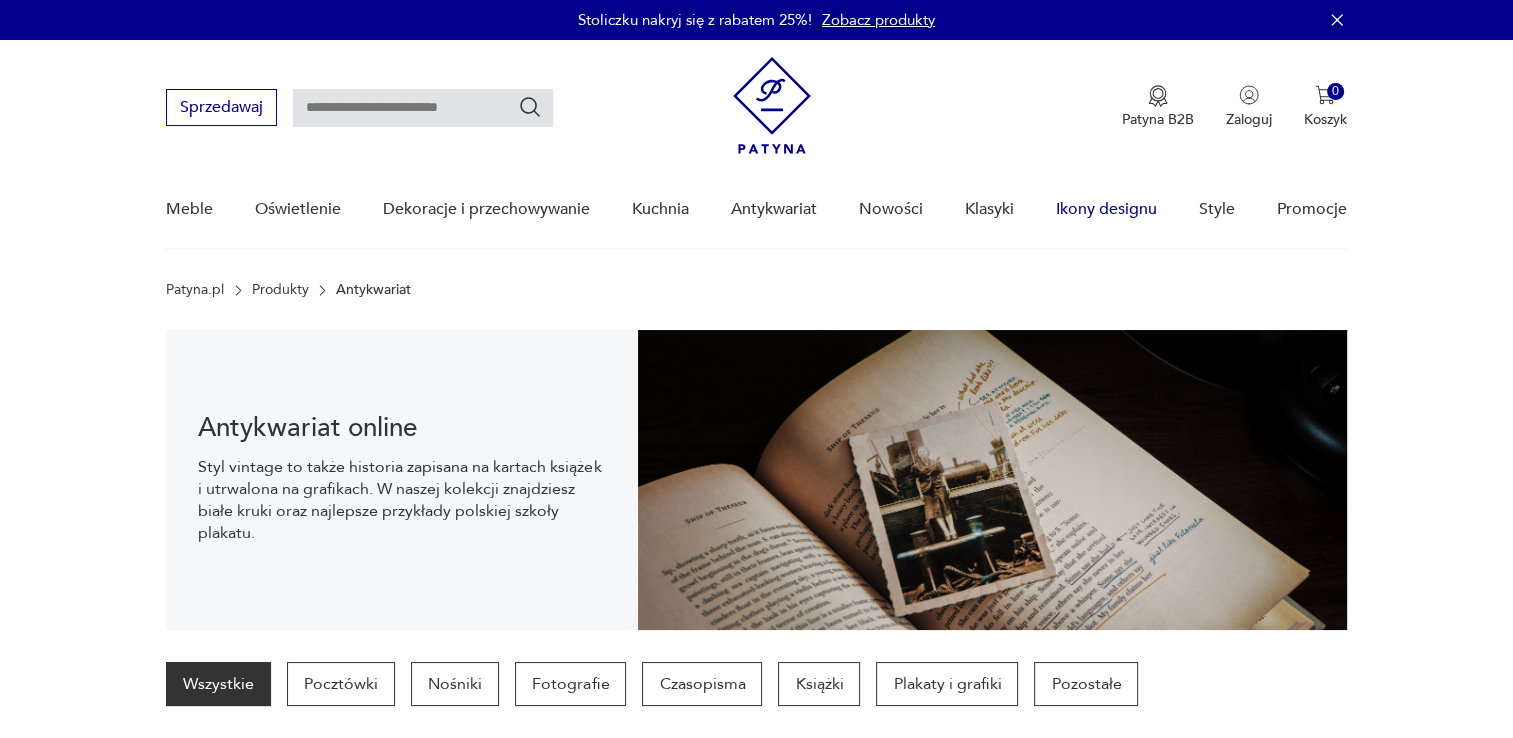 click on "Ikony designu" at bounding box center (1106, 209) 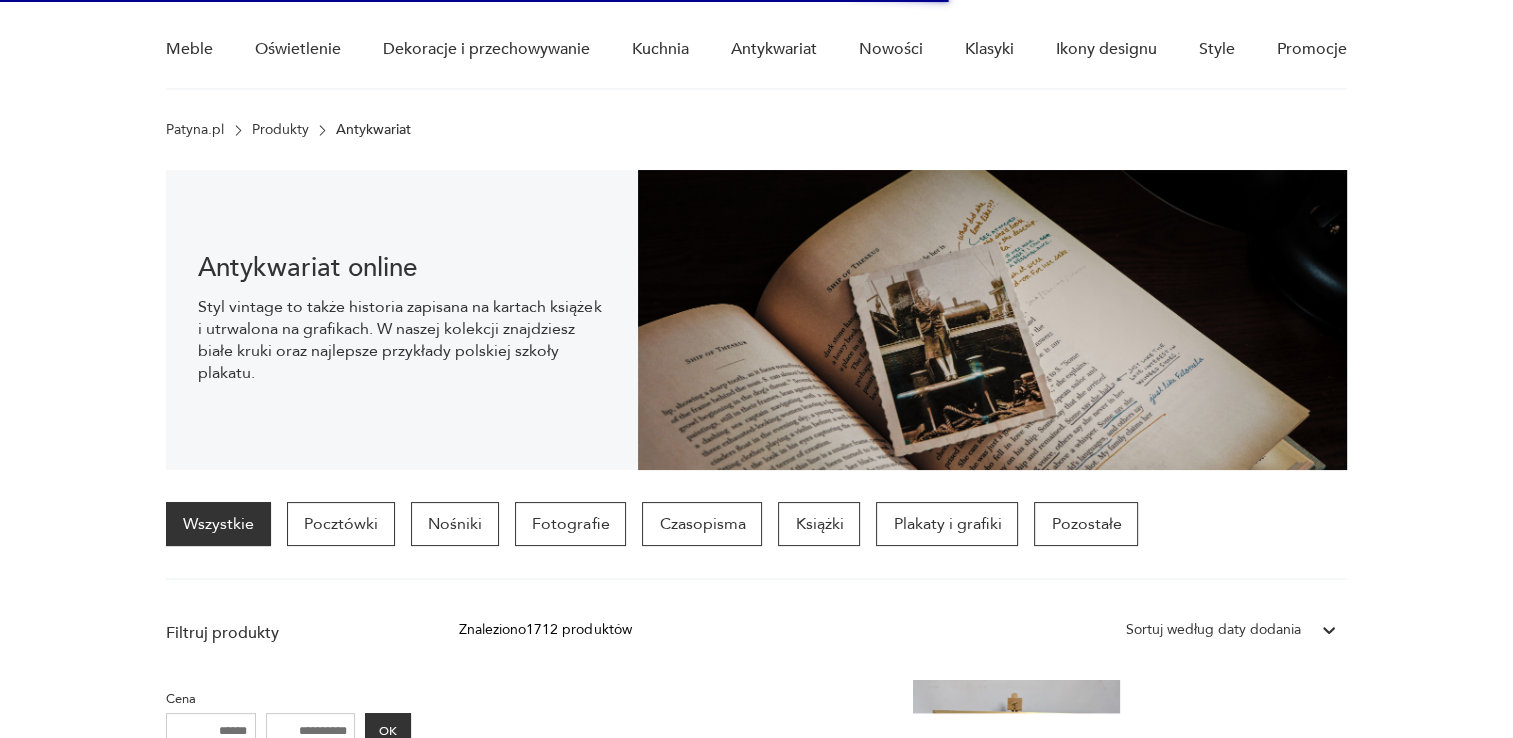 scroll, scrollTop: 0, scrollLeft: 0, axis: both 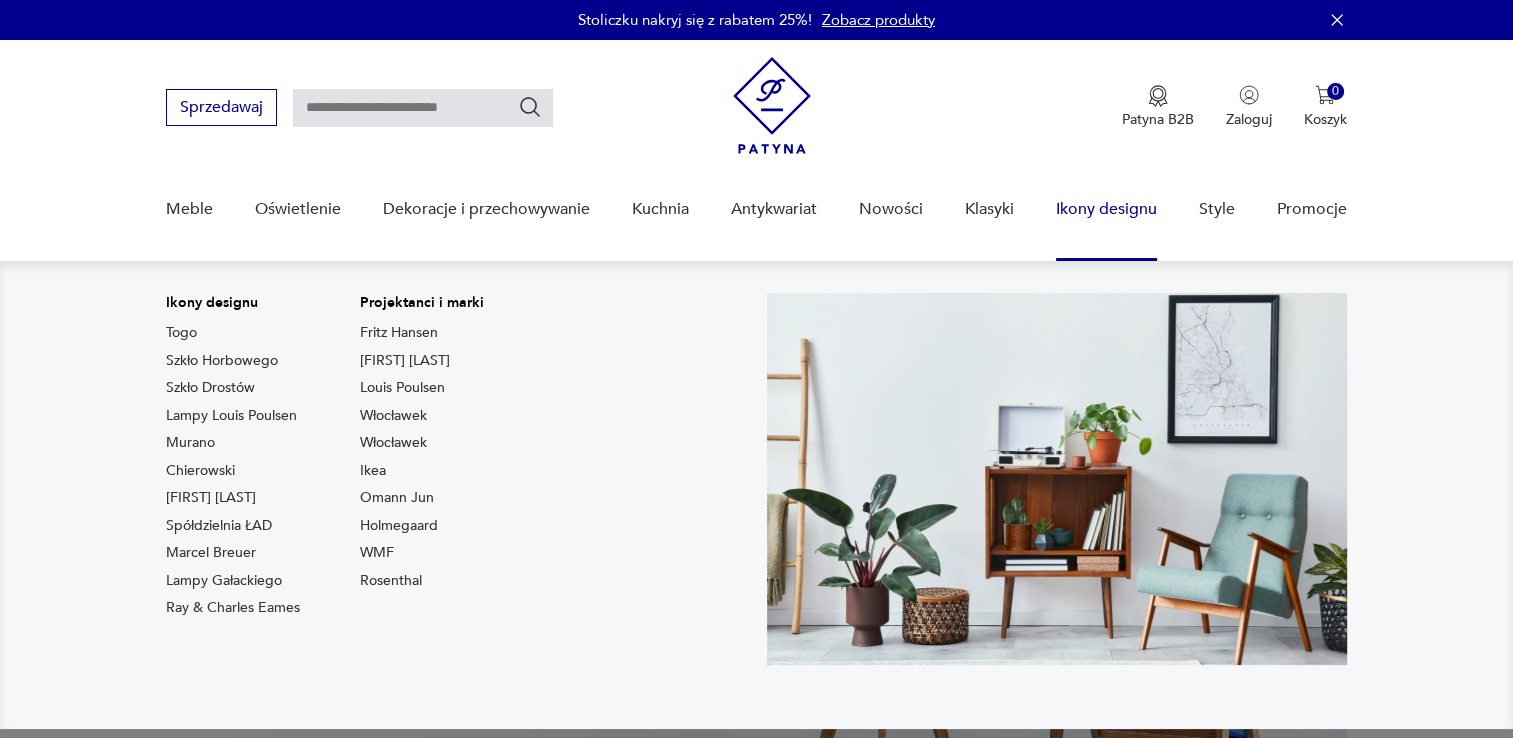 click on "Ikony designu" at bounding box center (1106, 209) 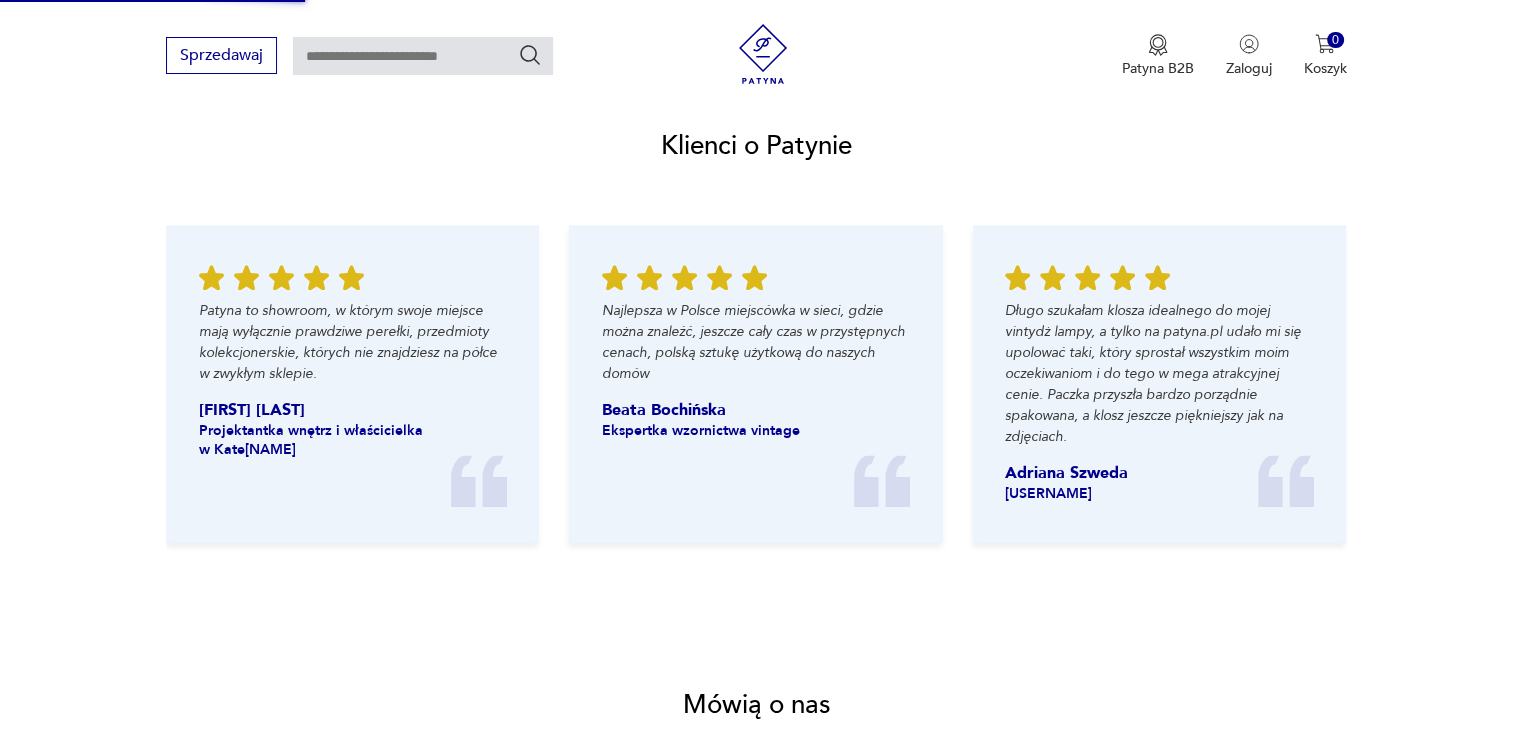 scroll, scrollTop: 2800, scrollLeft: 0, axis: vertical 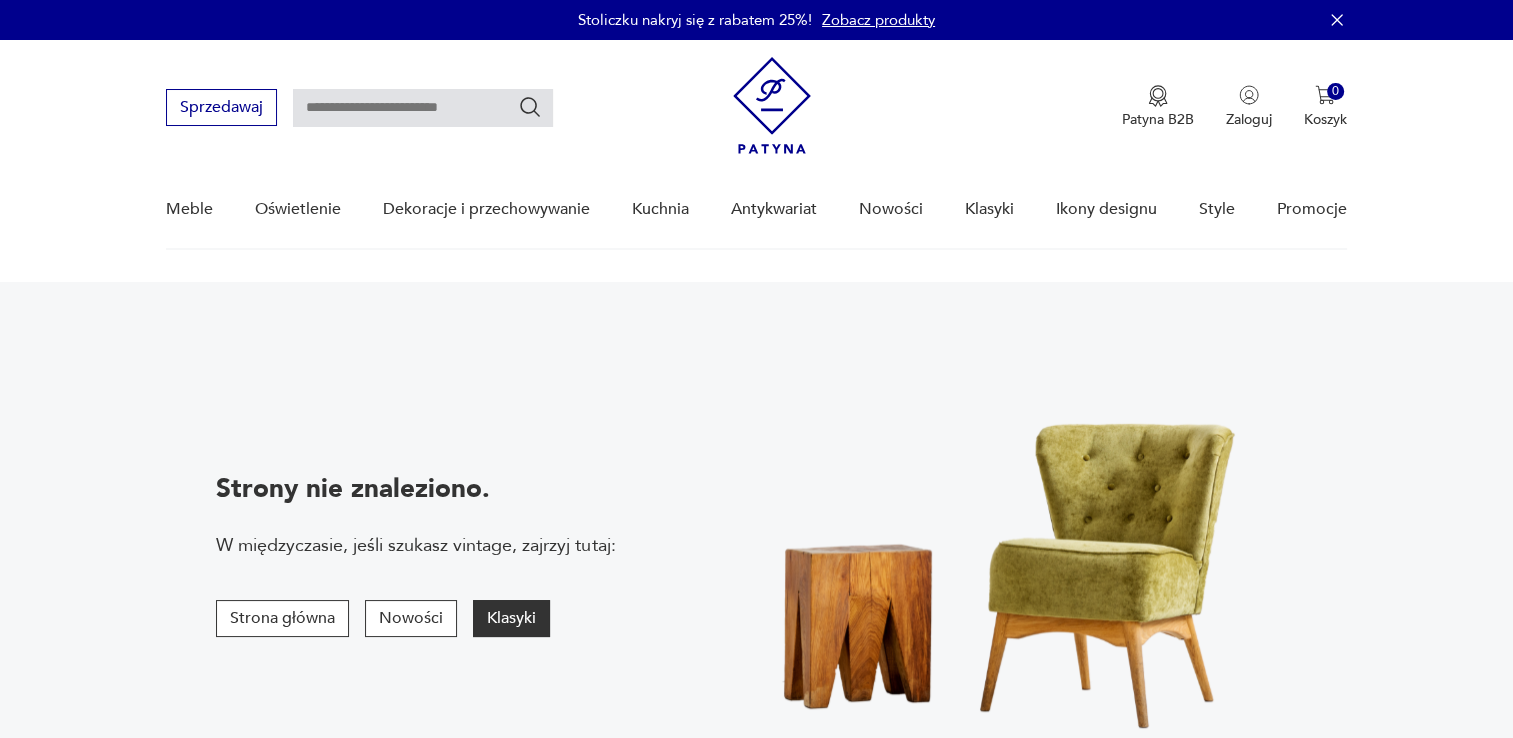 click on "Klasyki" at bounding box center (511, 618) 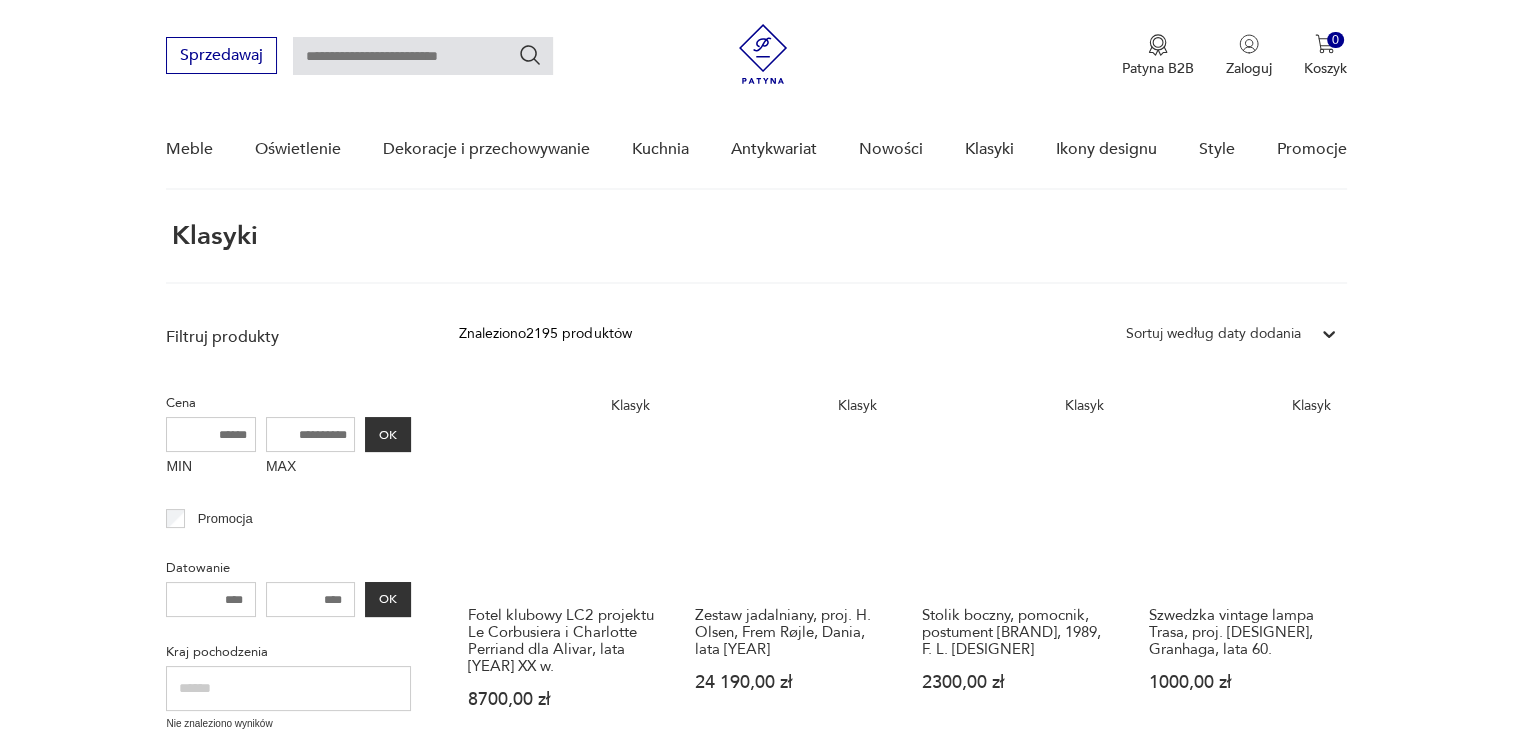 scroll, scrollTop: 0, scrollLeft: 0, axis: both 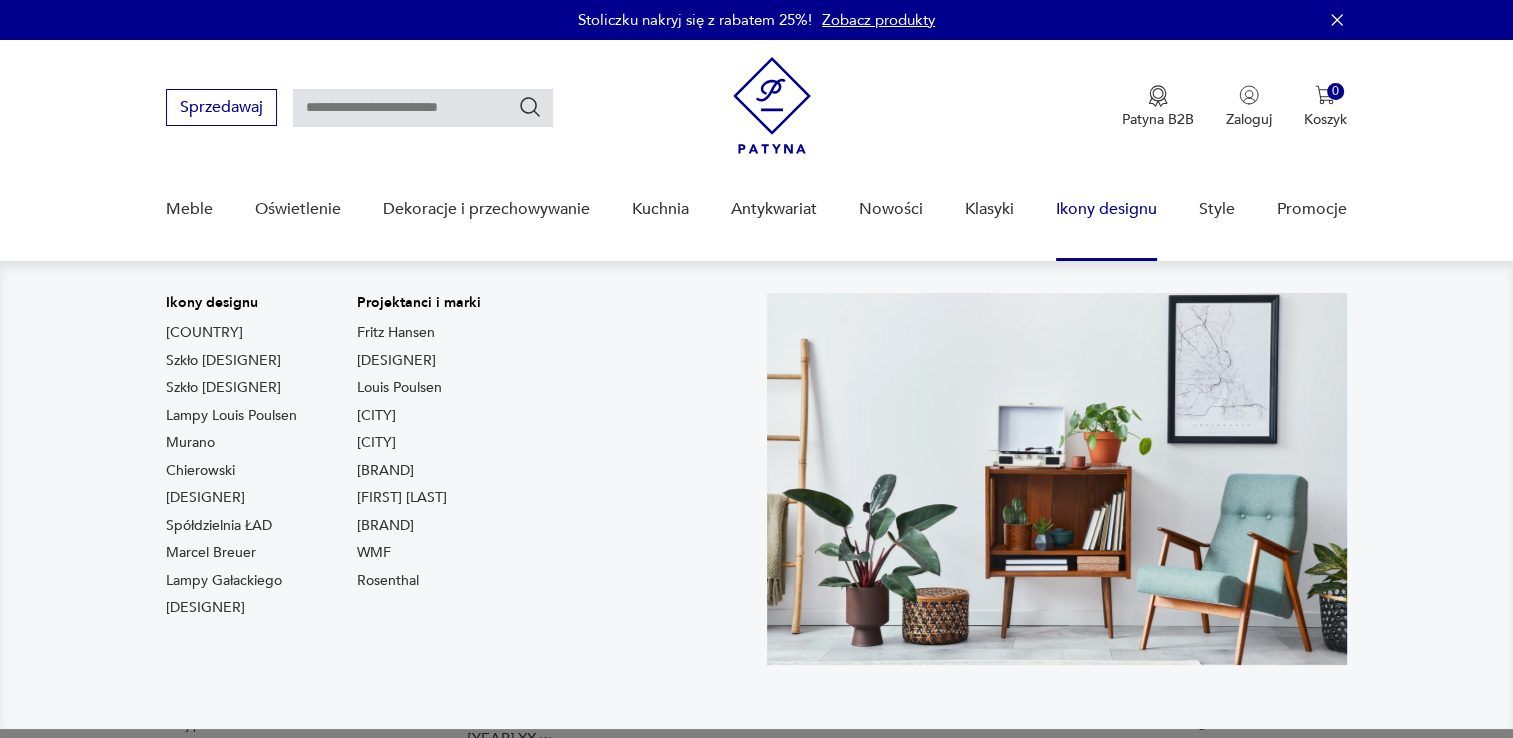 click on "Ikony designu" at bounding box center [1106, 209] 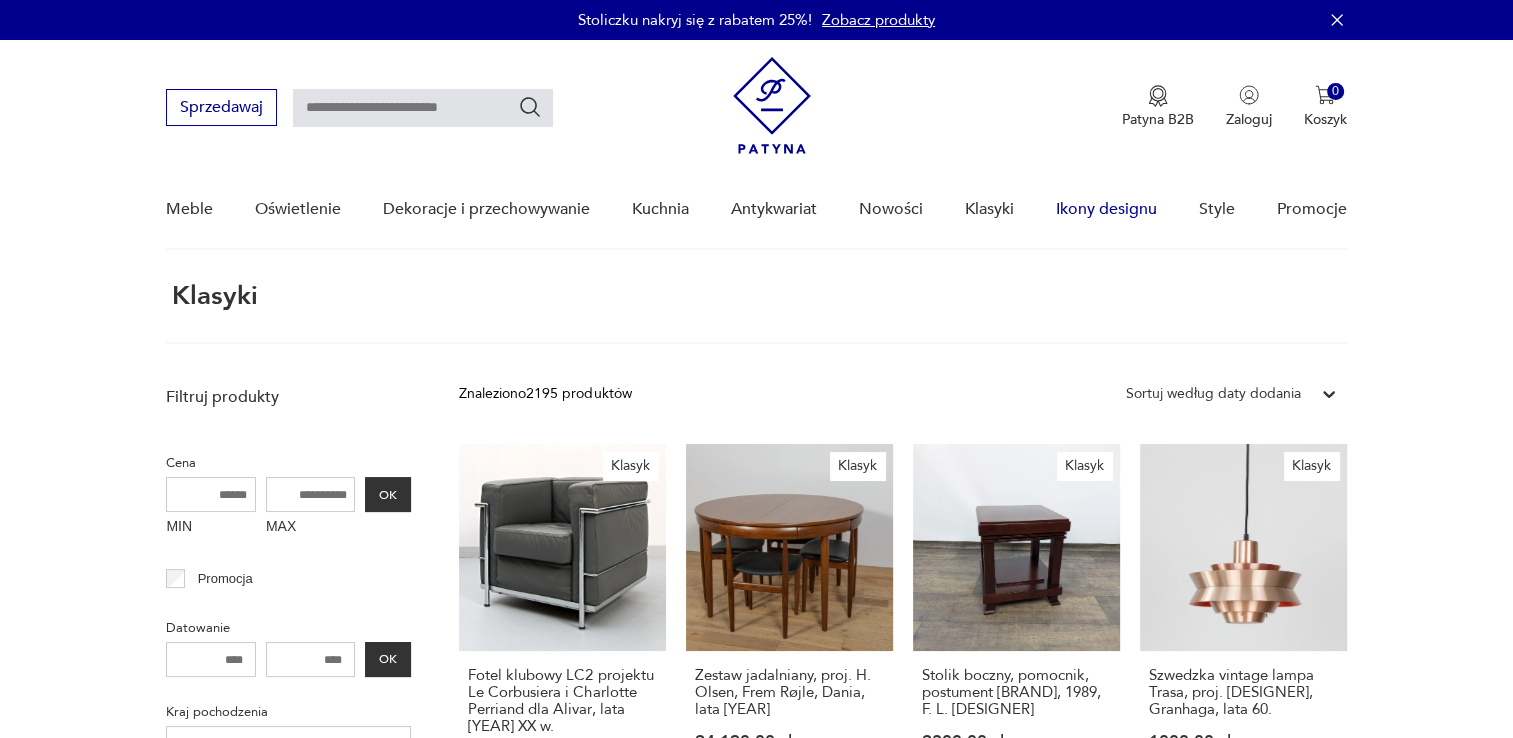 click on "Ikony designu" at bounding box center [1106, 209] 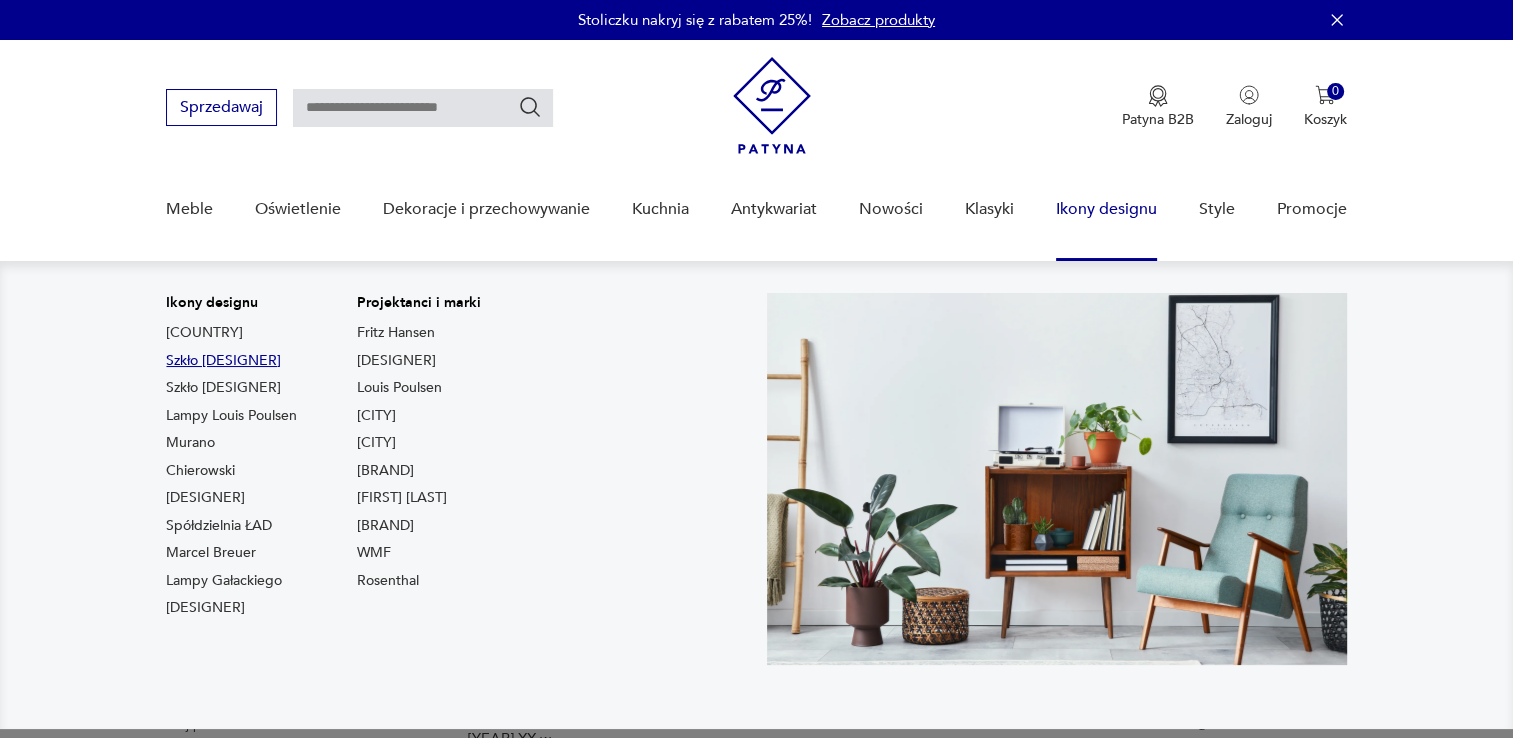 click on "Szkło [DESIGNER]" at bounding box center [223, 361] 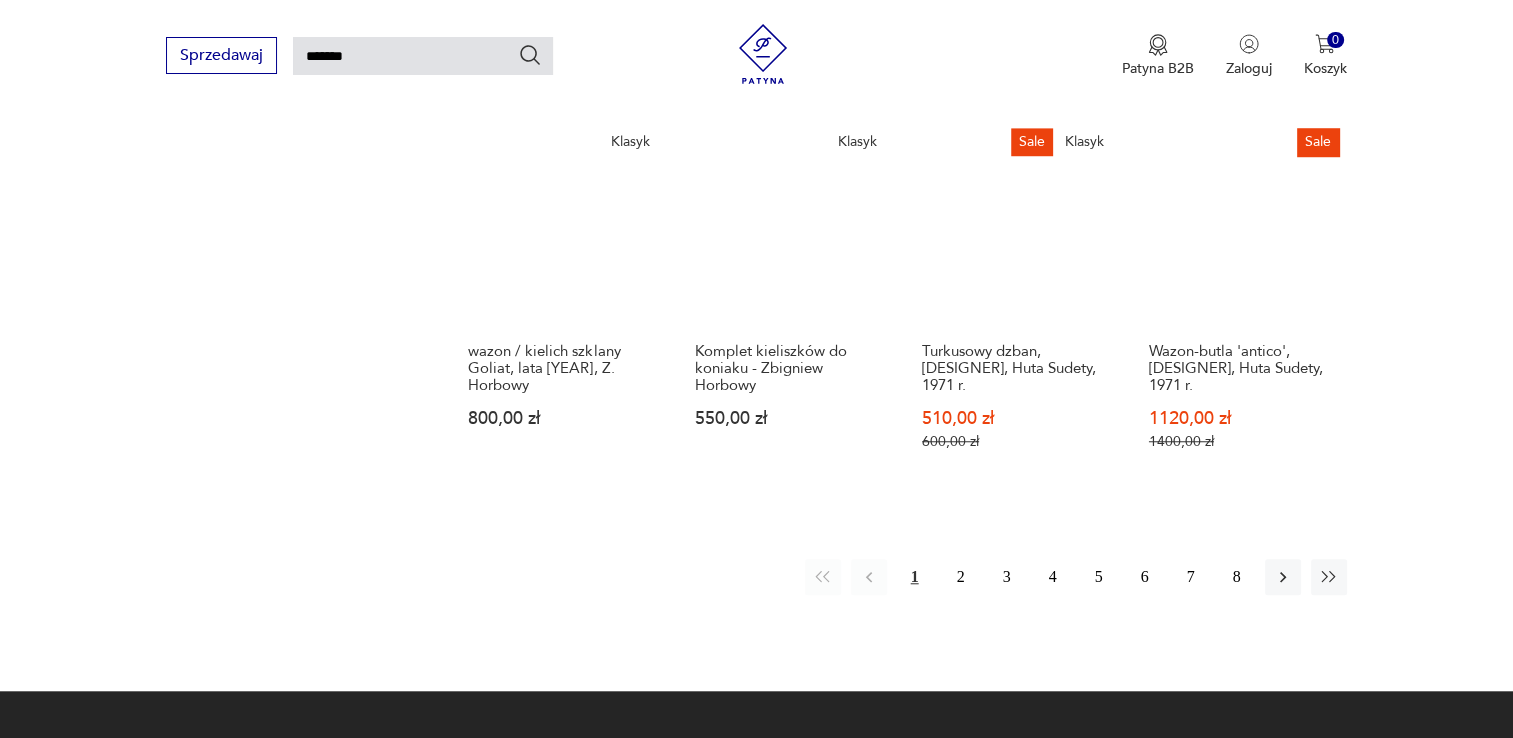 scroll, scrollTop: 1775, scrollLeft: 0, axis: vertical 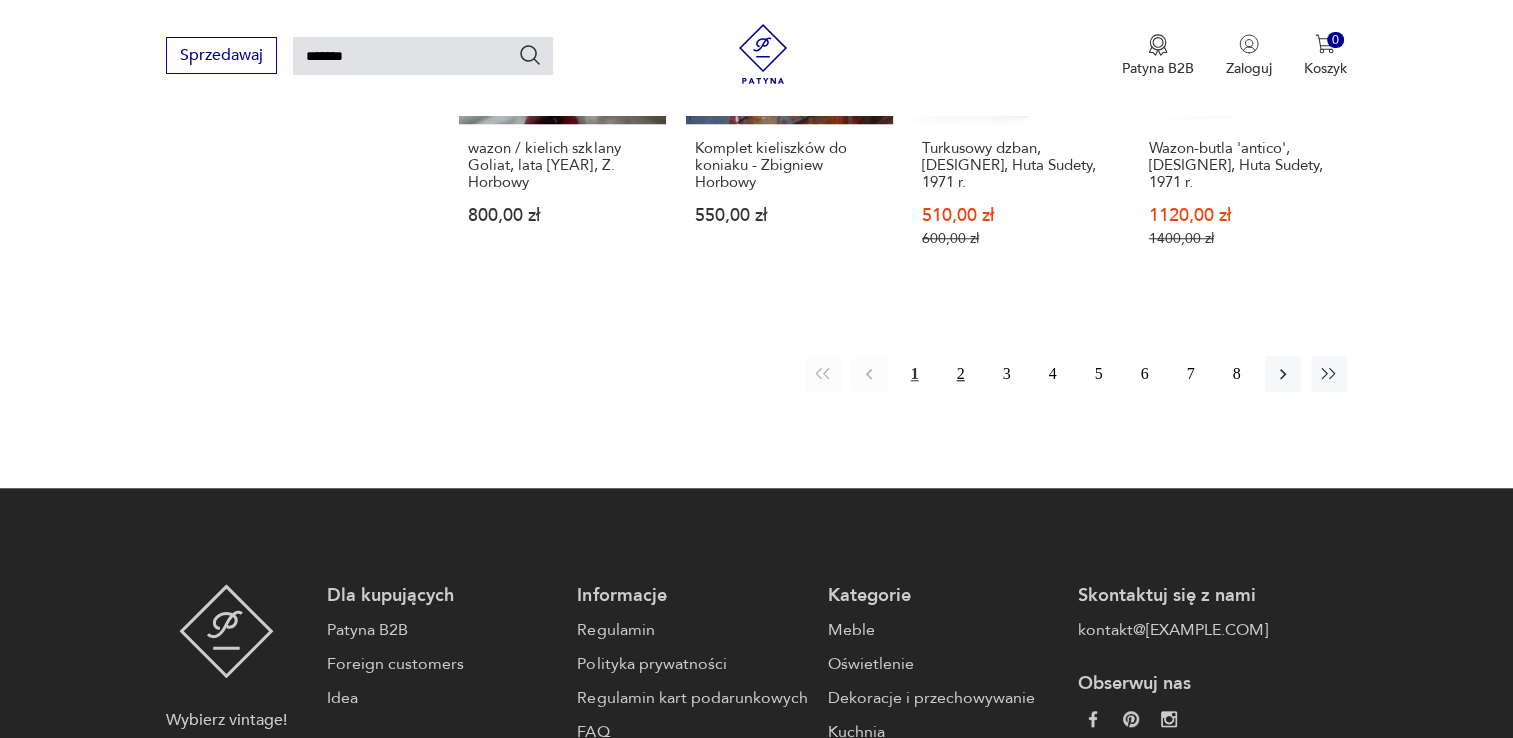 click on "2" at bounding box center [961, 374] 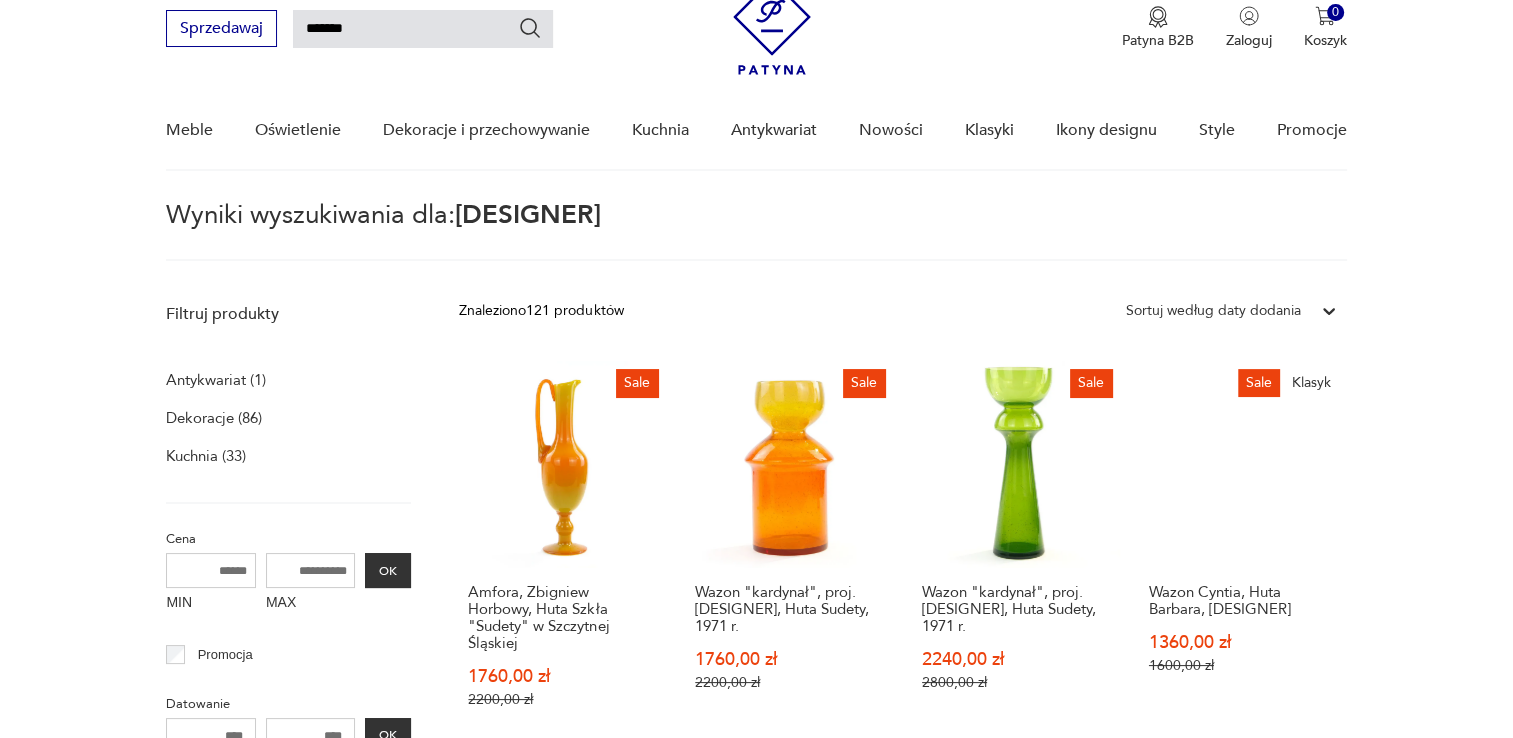 scroll, scrollTop: 0, scrollLeft: 0, axis: both 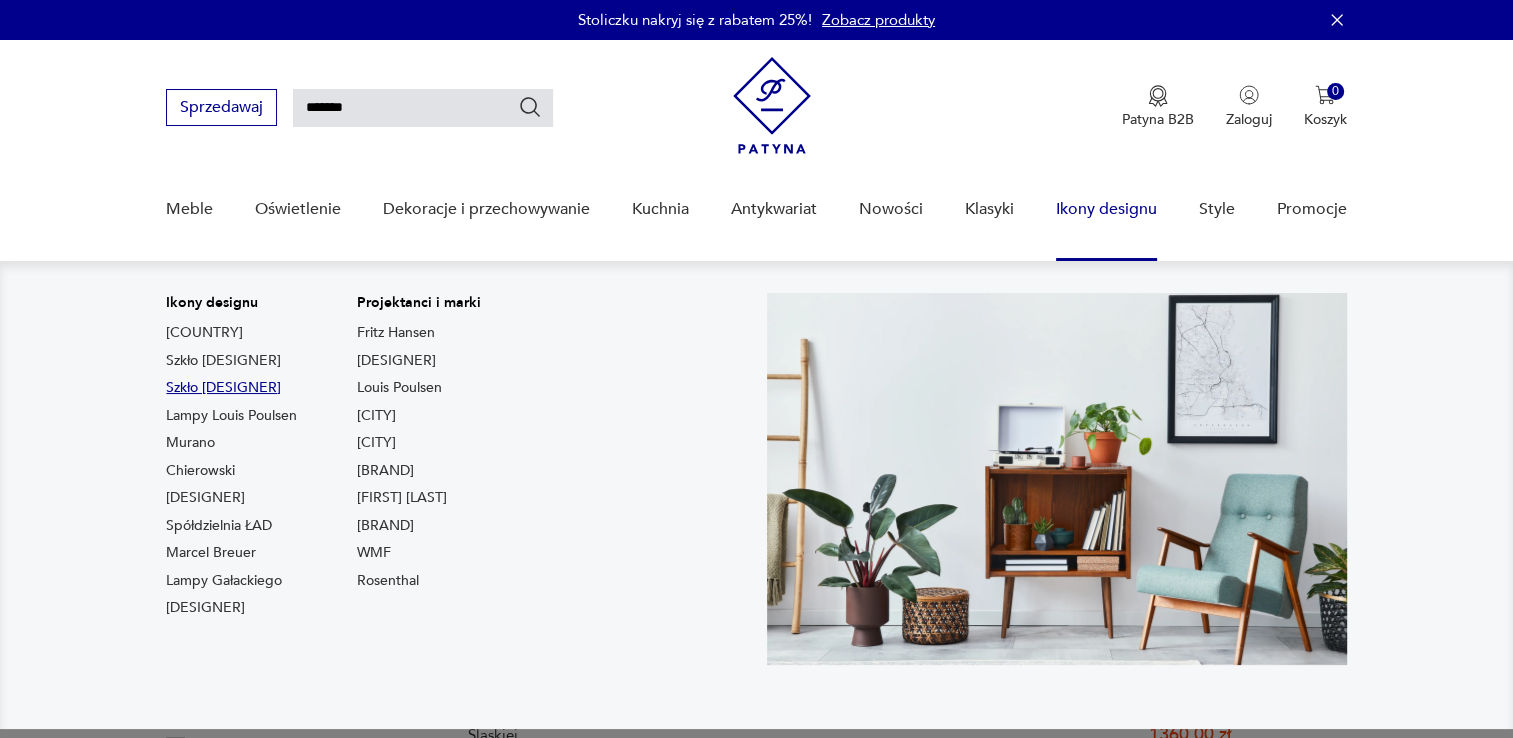 click on "Szkło [DESIGNER]" at bounding box center [223, 388] 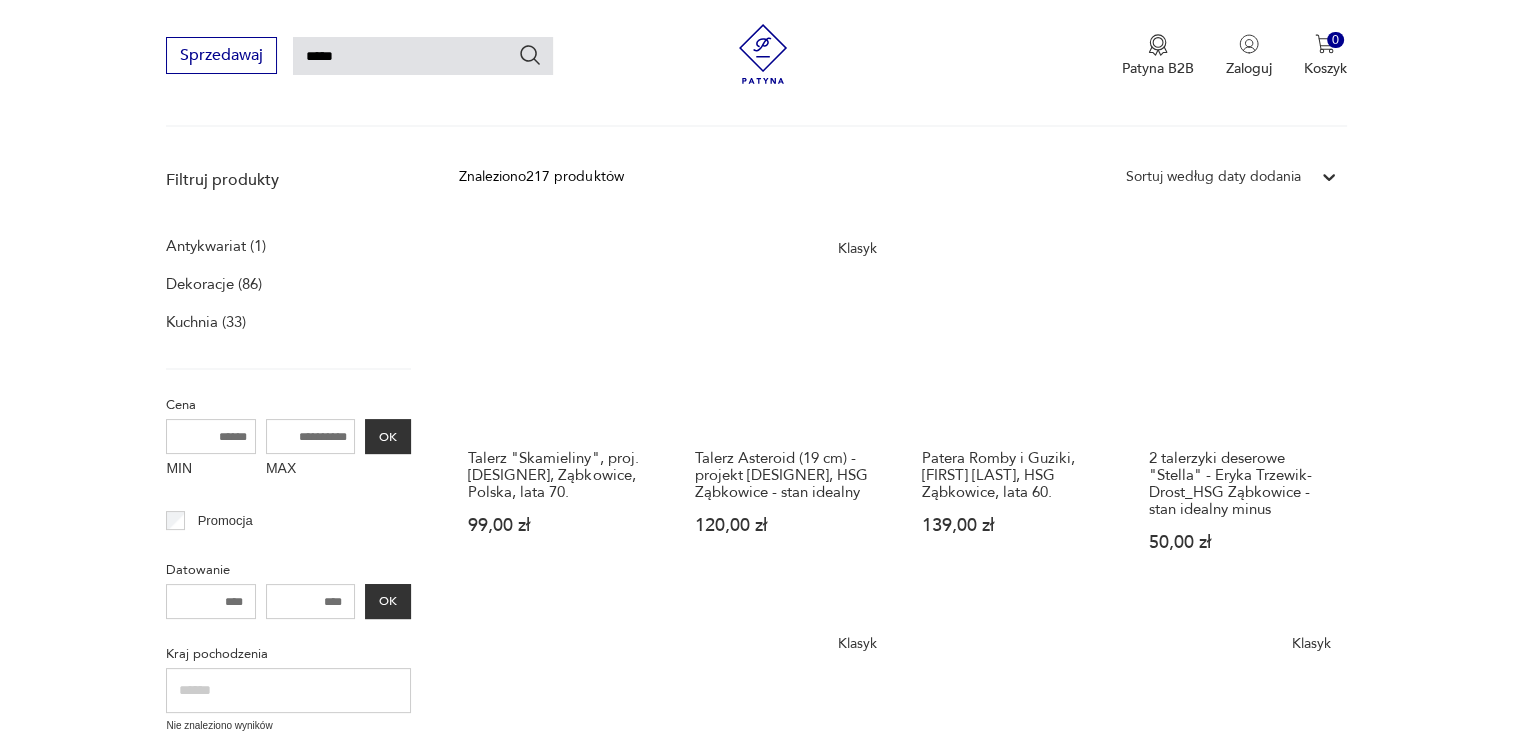 scroll, scrollTop: 0, scrollLeft: 0, axis: both 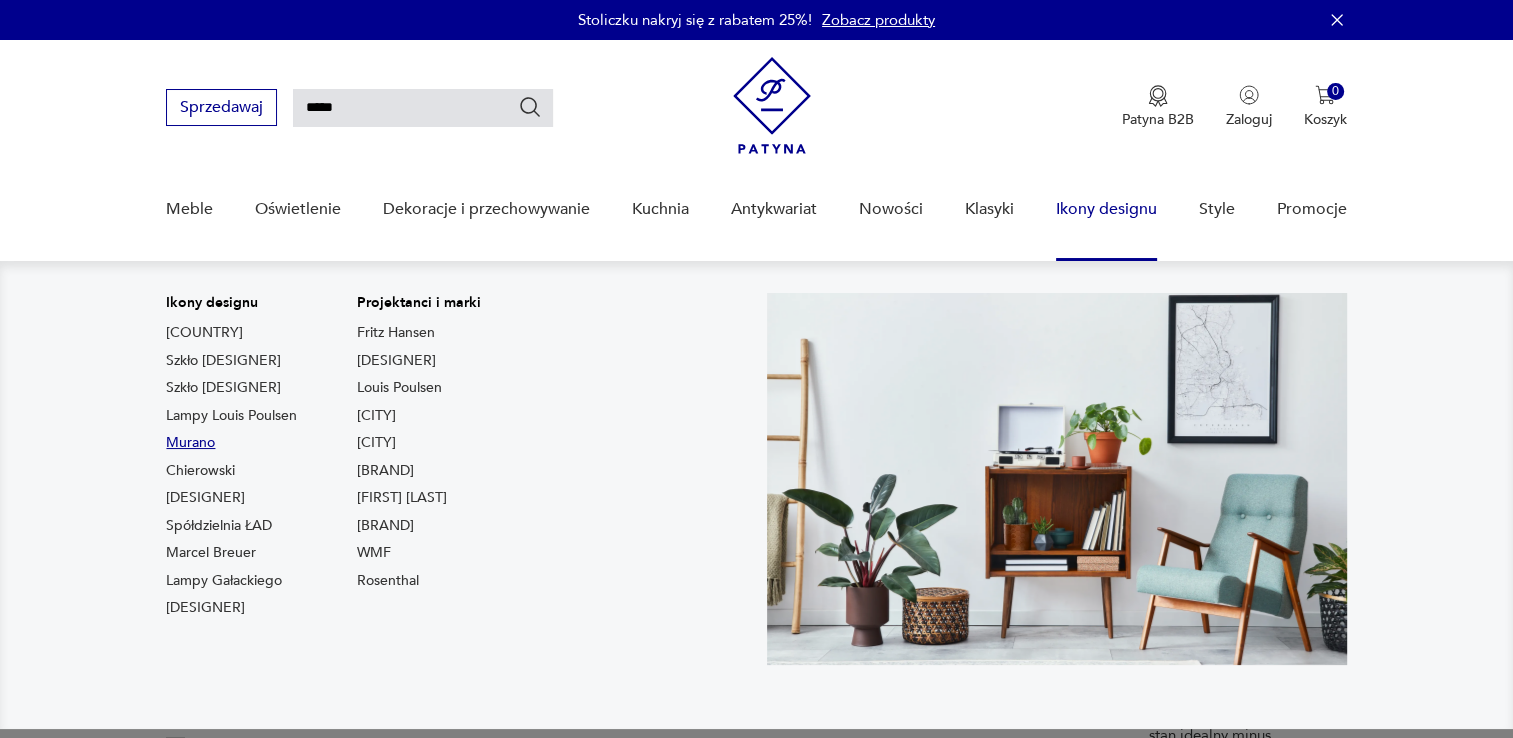 click on "Murano" at bounding box center [190, 443] 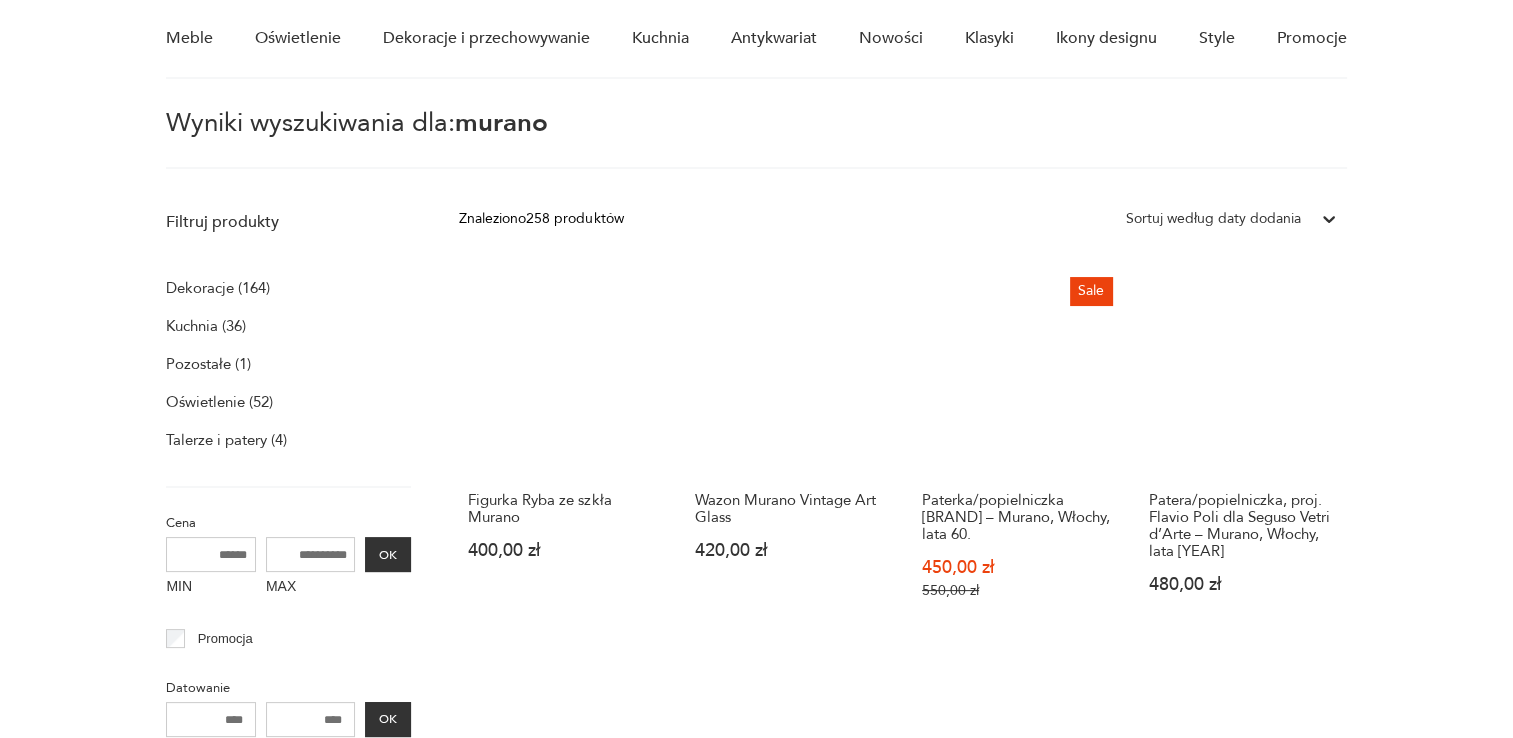 scroll, scrollTop: 0, scrollLeft: 0, axis: both 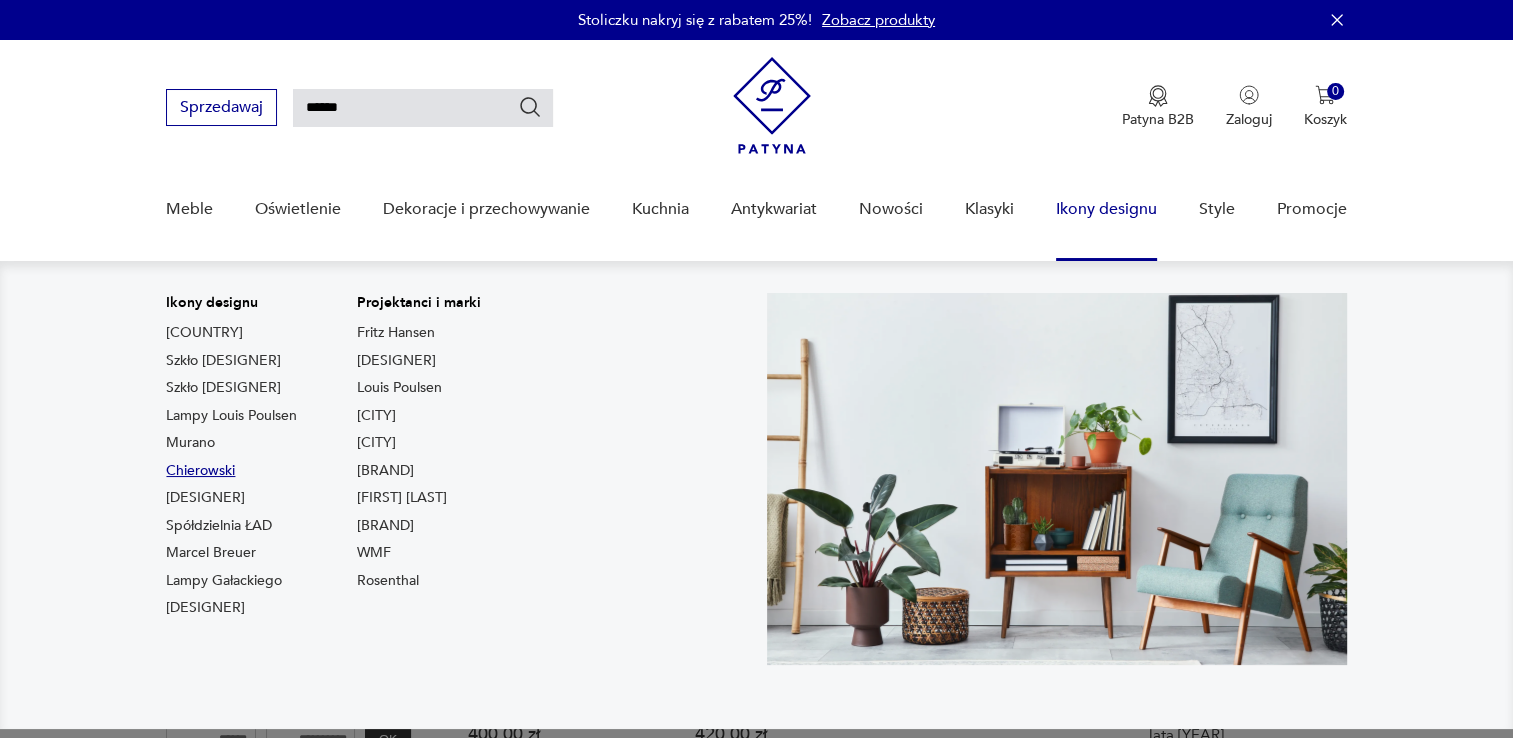 click on "Chierowski" at bounding box center [200, 471] 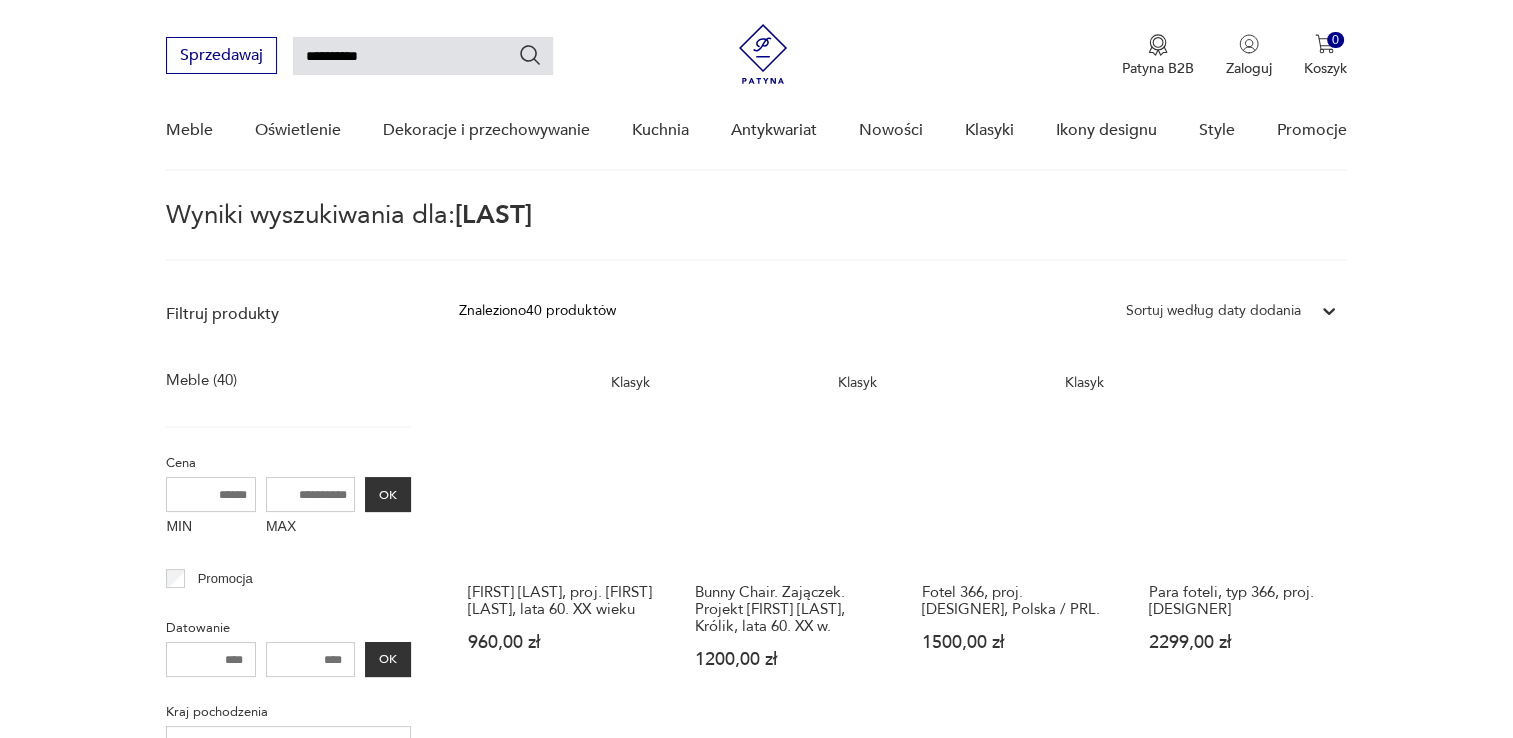 scroll, scrollTop: 0, scrollLeft: 0, axis: both 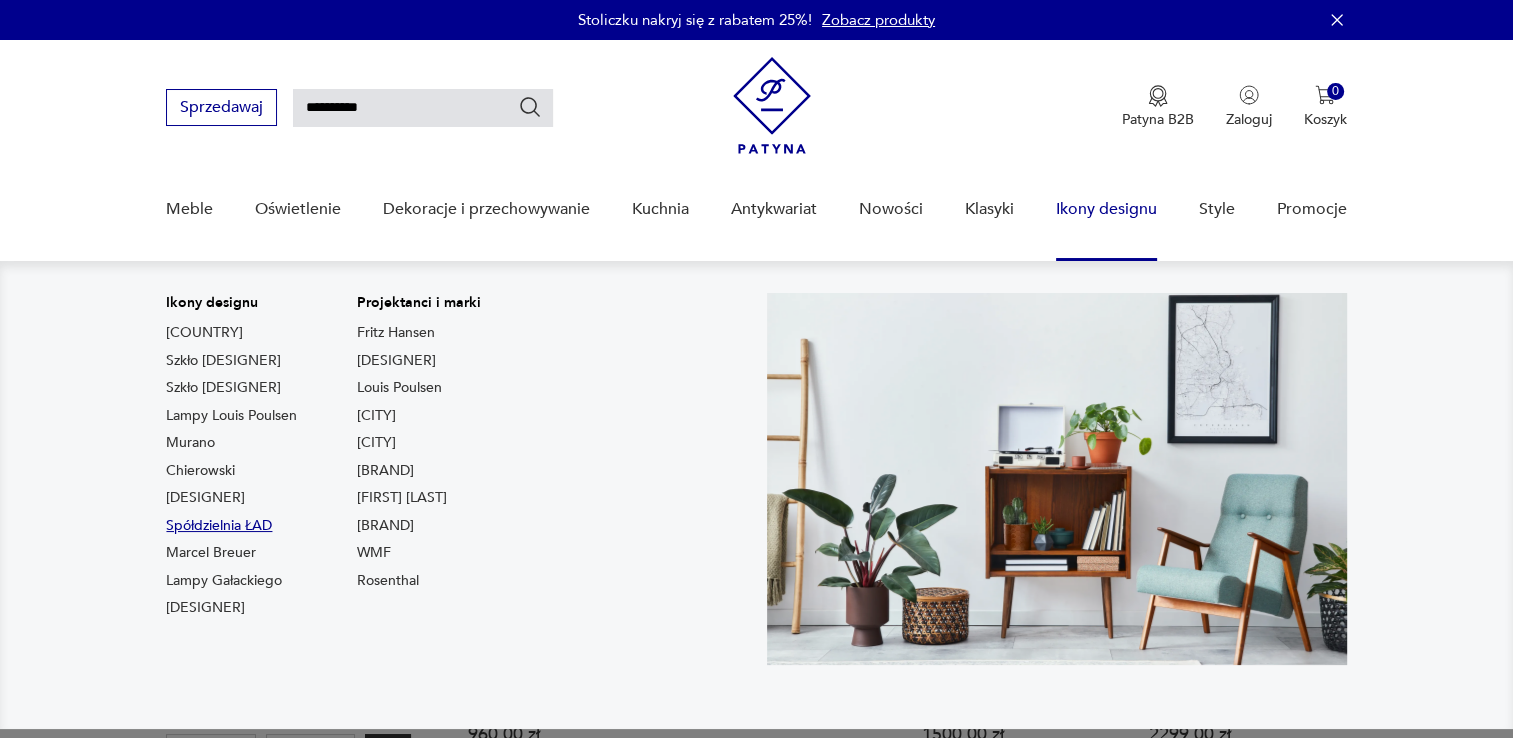 click on "Spółdzielnia ŁAD" at bounding box center [219, 526] 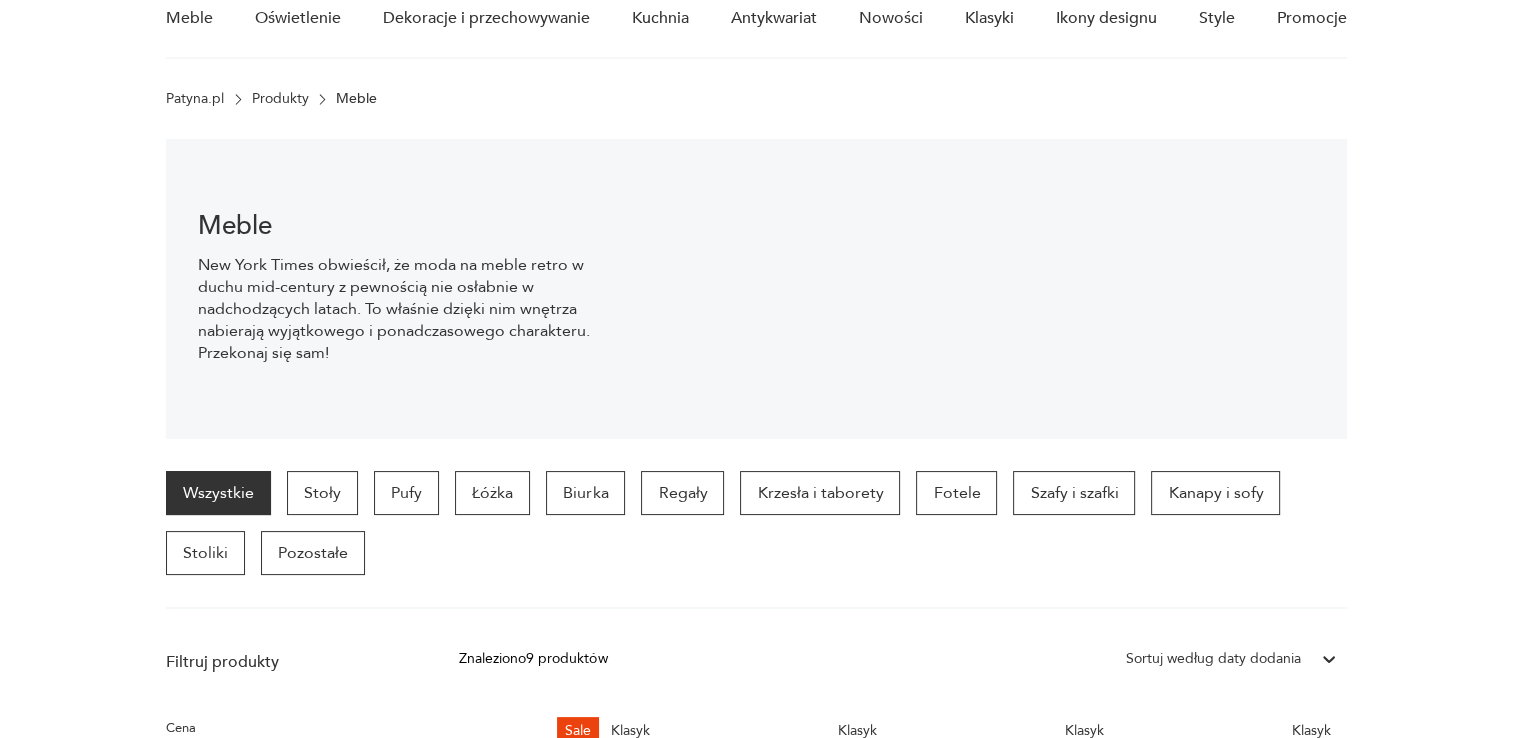 scroll, scrollTop: 0, scrollLeft: 0, axis: both 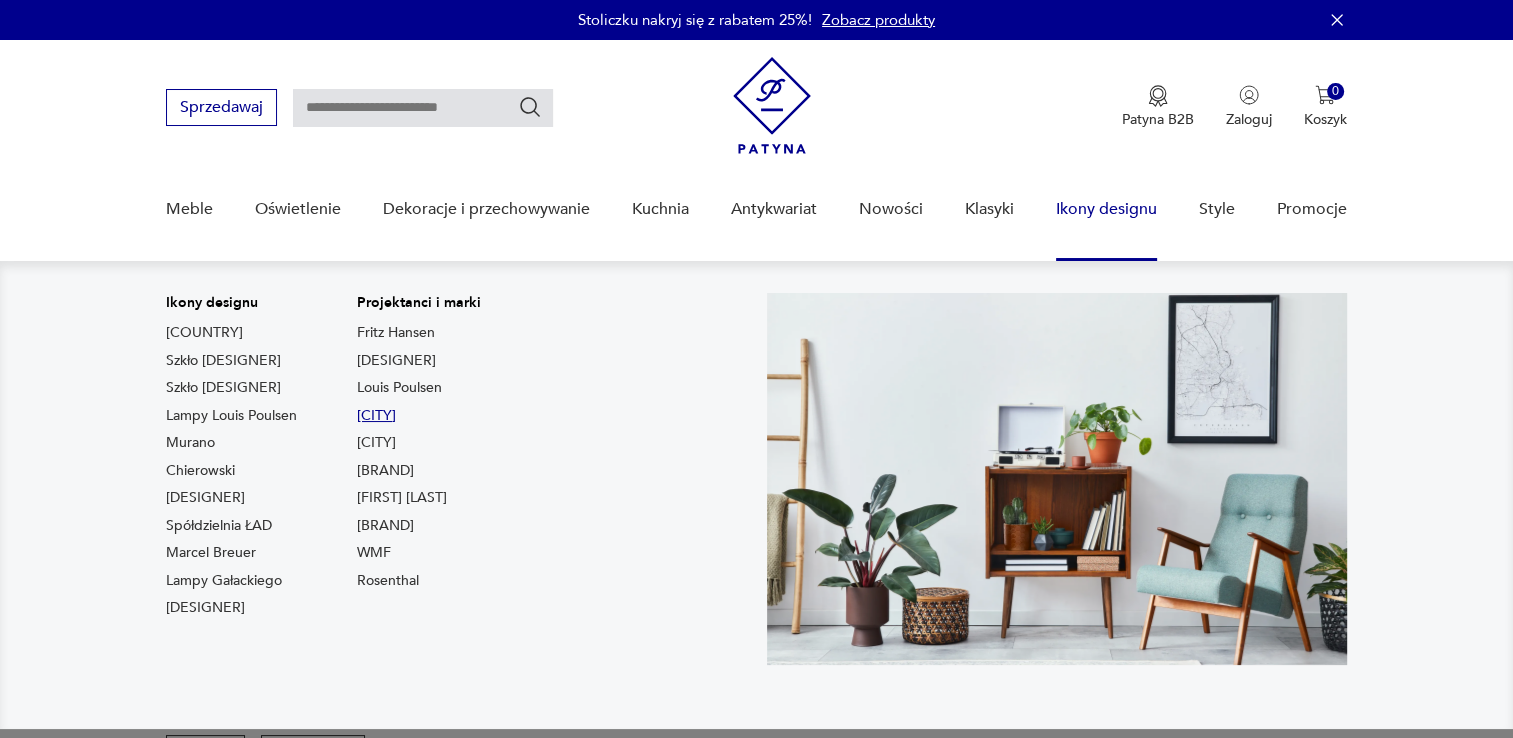 click on "[CITY]" at bounding box center [376, 416] 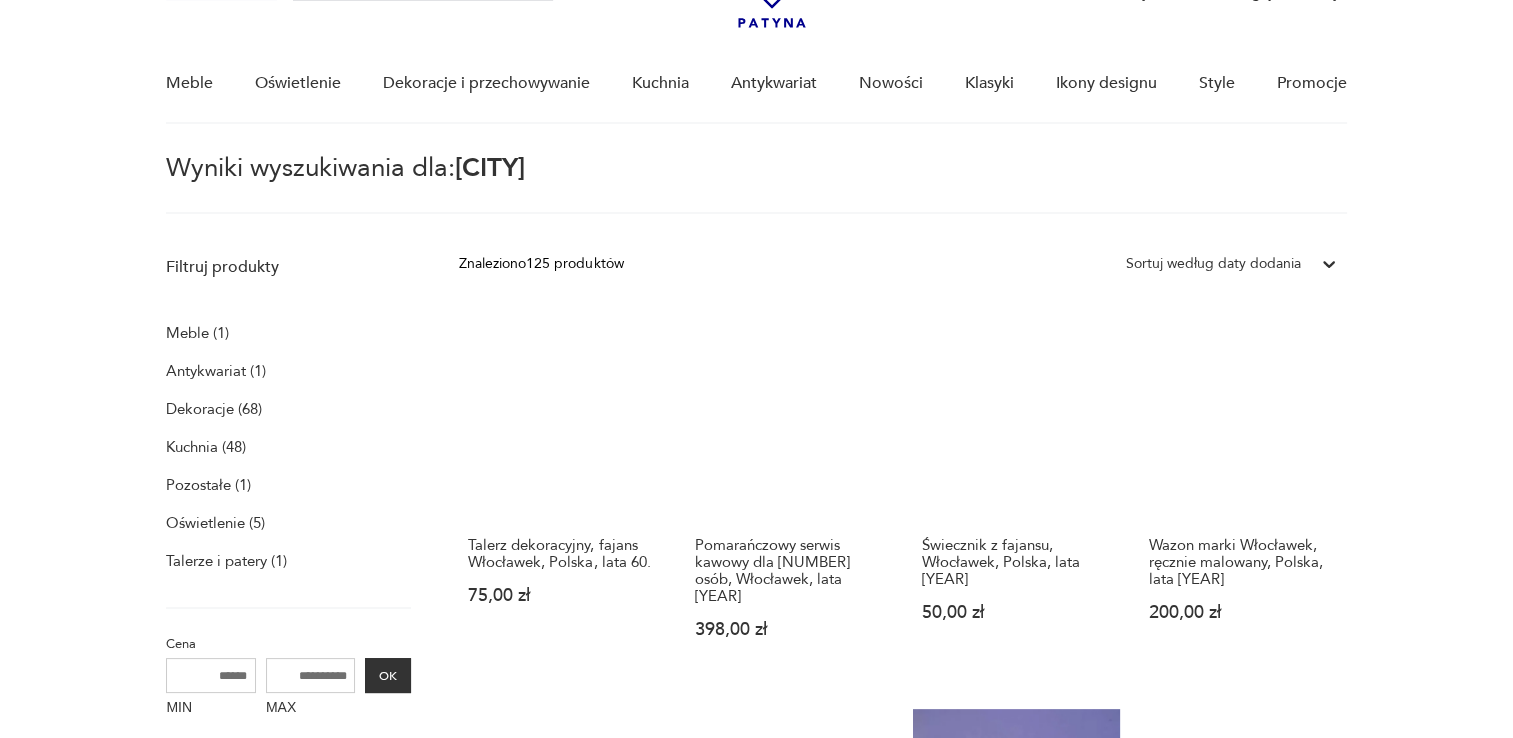scroll, scrollTop: 0, scrollLeft: 0, axis: both 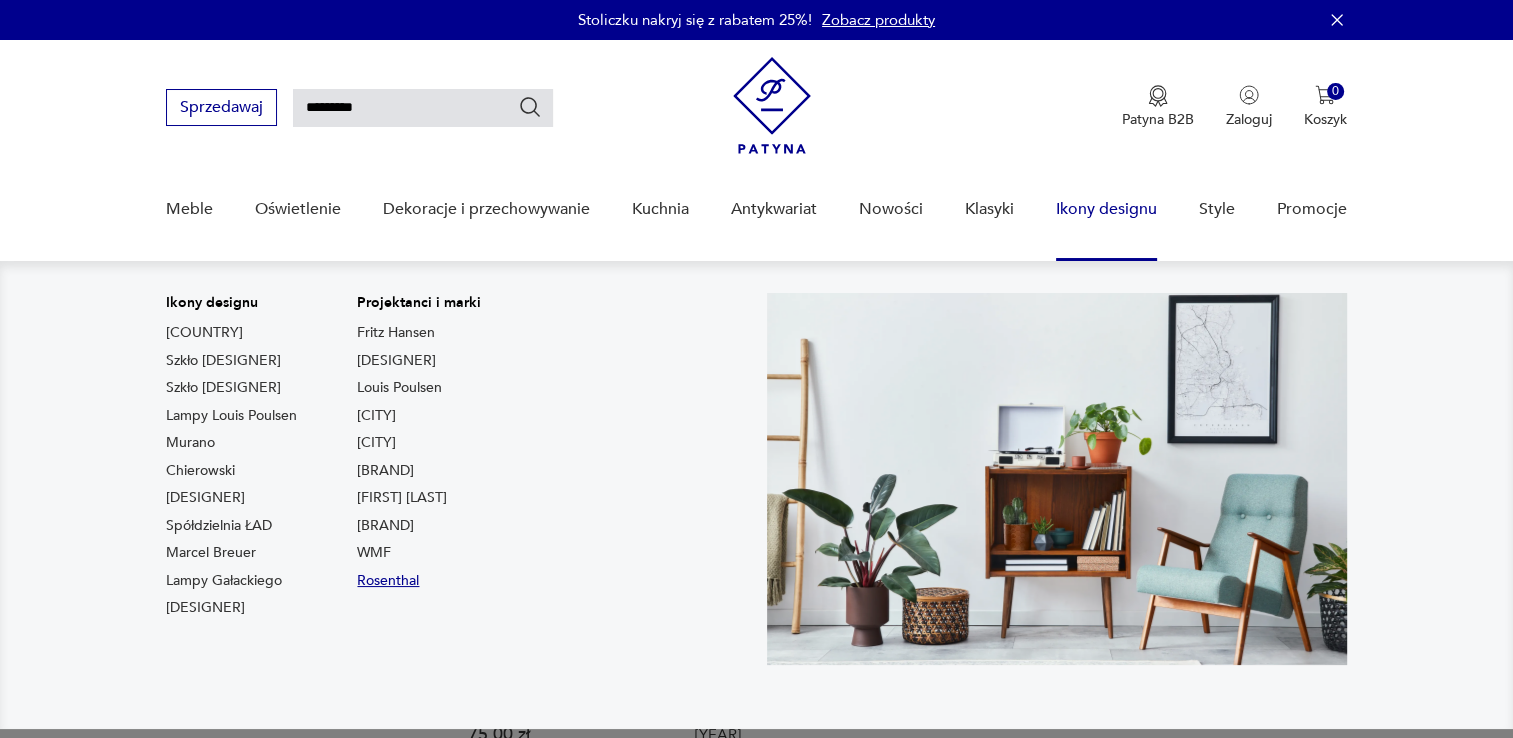 click on "Rosenthal" at bounding box center (388, 581) 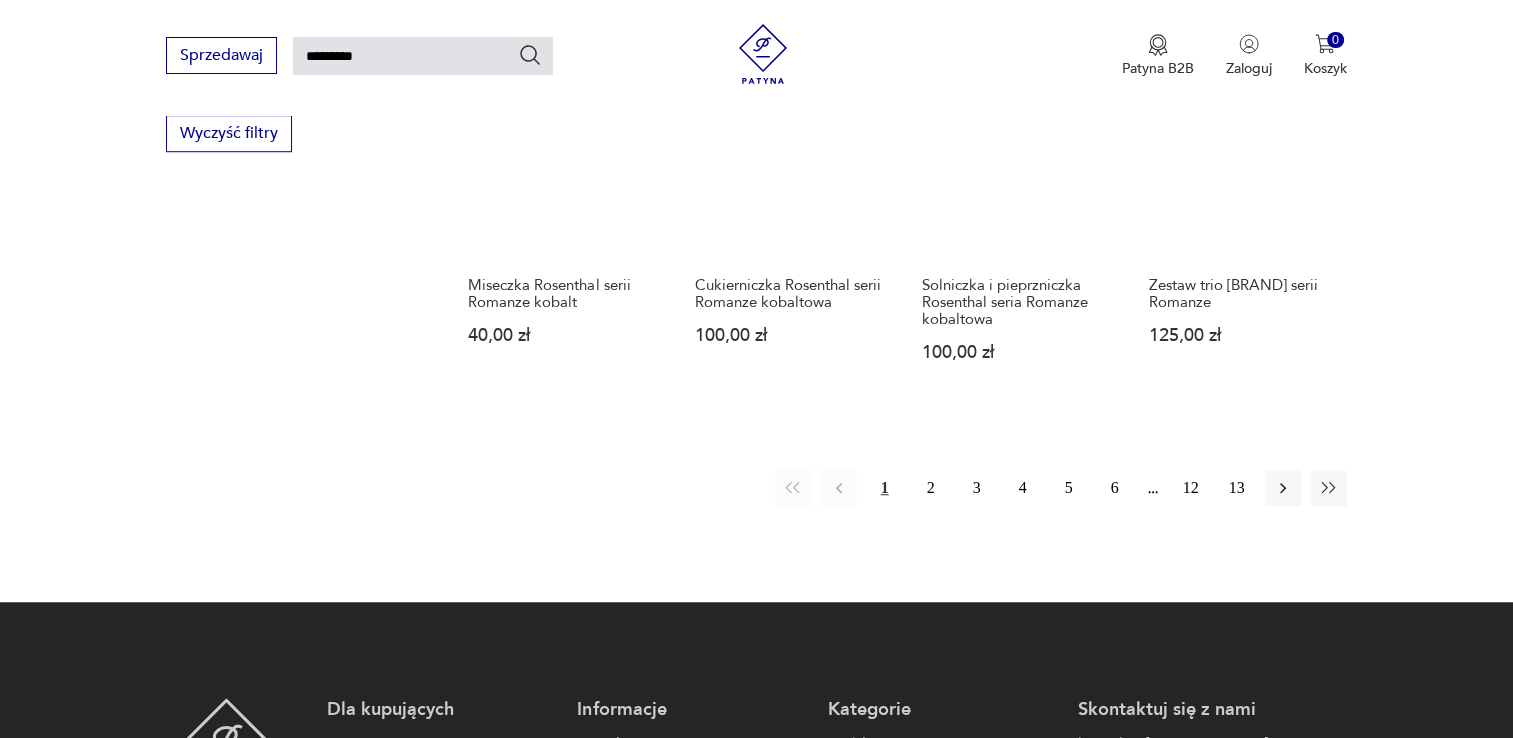 scroll, scrollTop: 1671, scrollLeft: 0, axis: vertical 